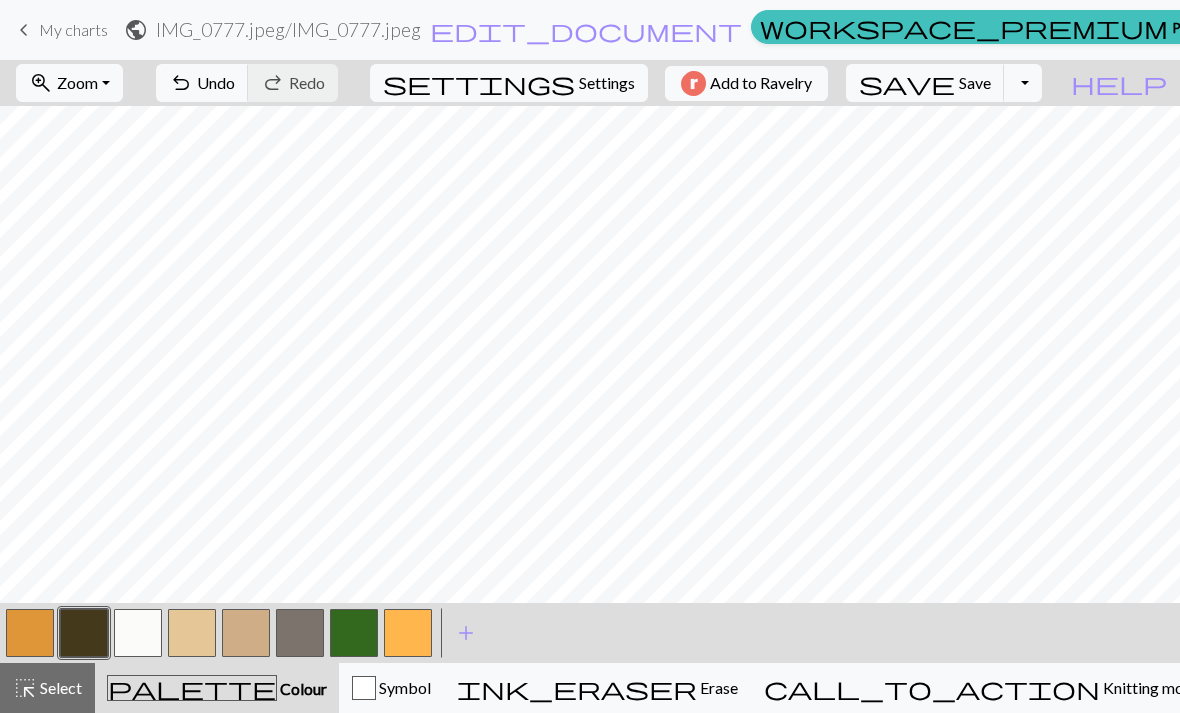scroll, scrollTop: 0, scrollLeft: 0, axis: both 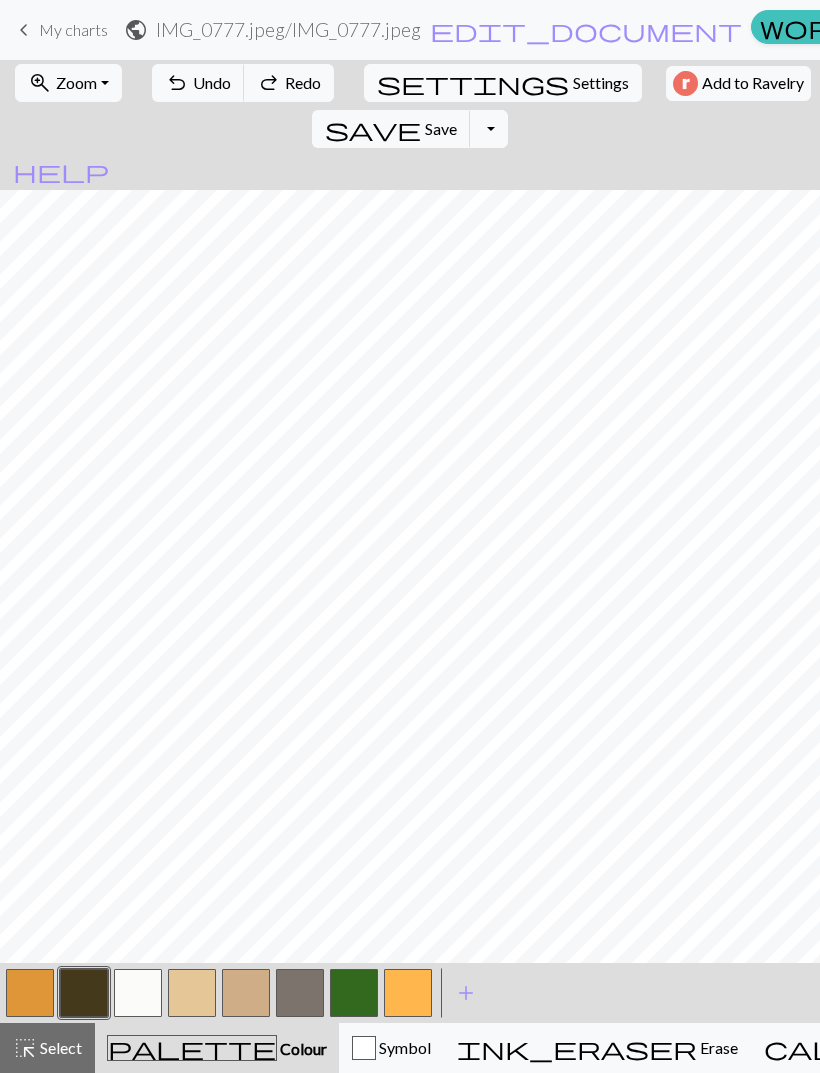 click at bounding box center (192, 993) 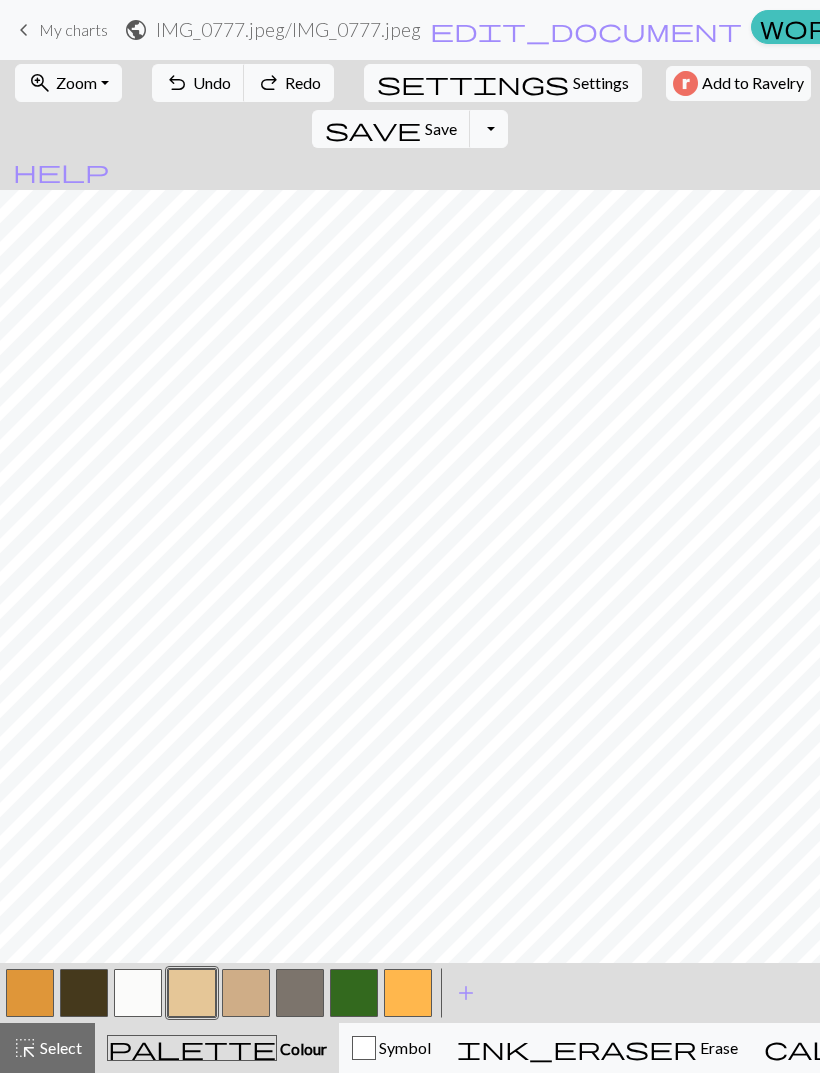 click at bounding box center [246, 993] 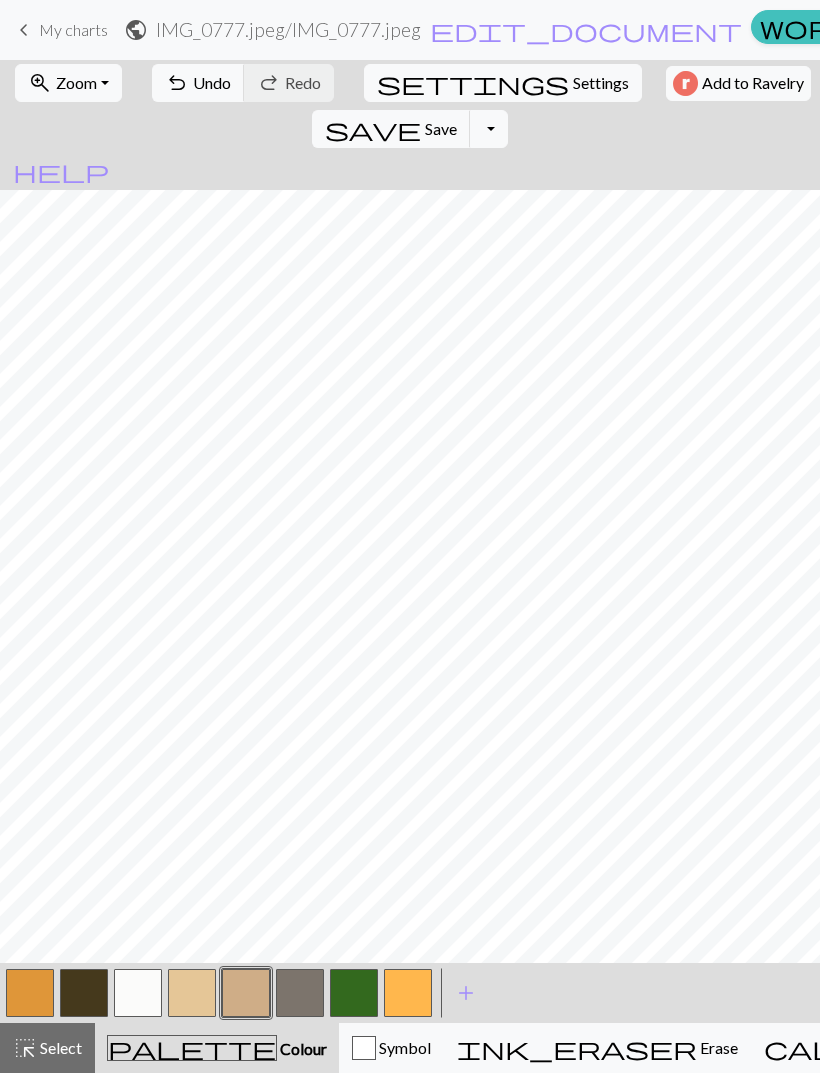 click on "undo Undo Undo" at bounding box center [198, 83] 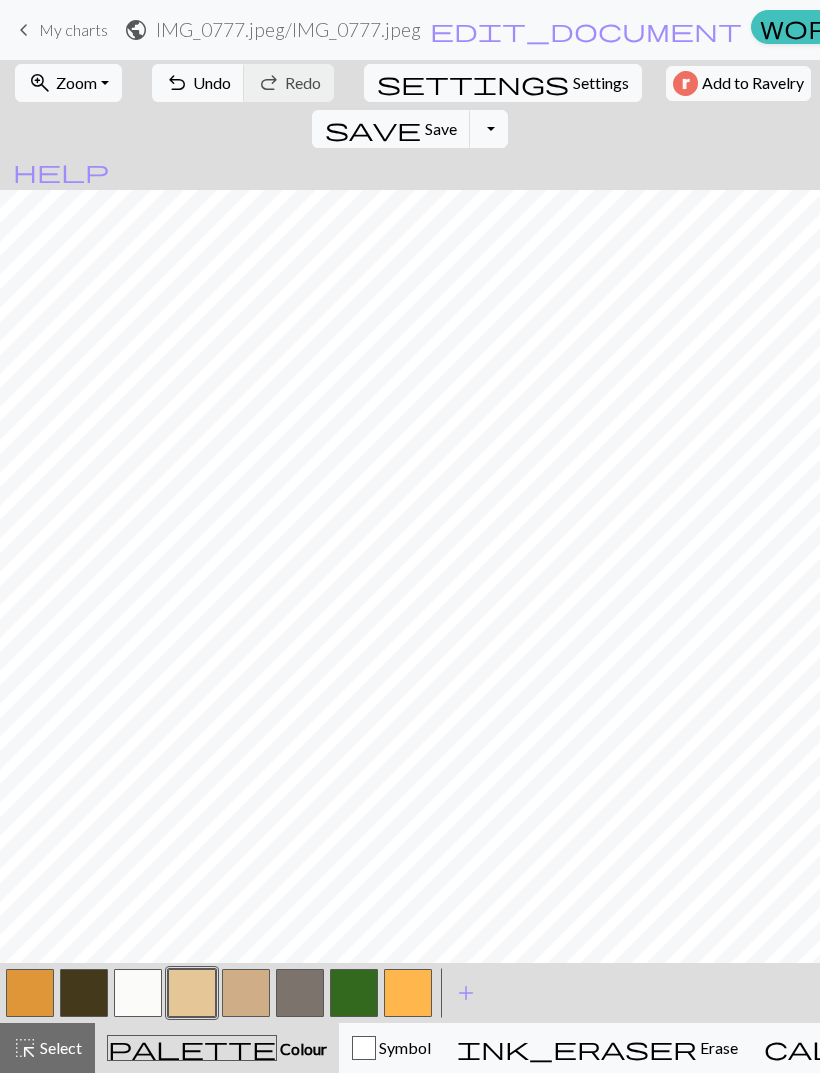 click on "Save" at bounding box center [441, 128] 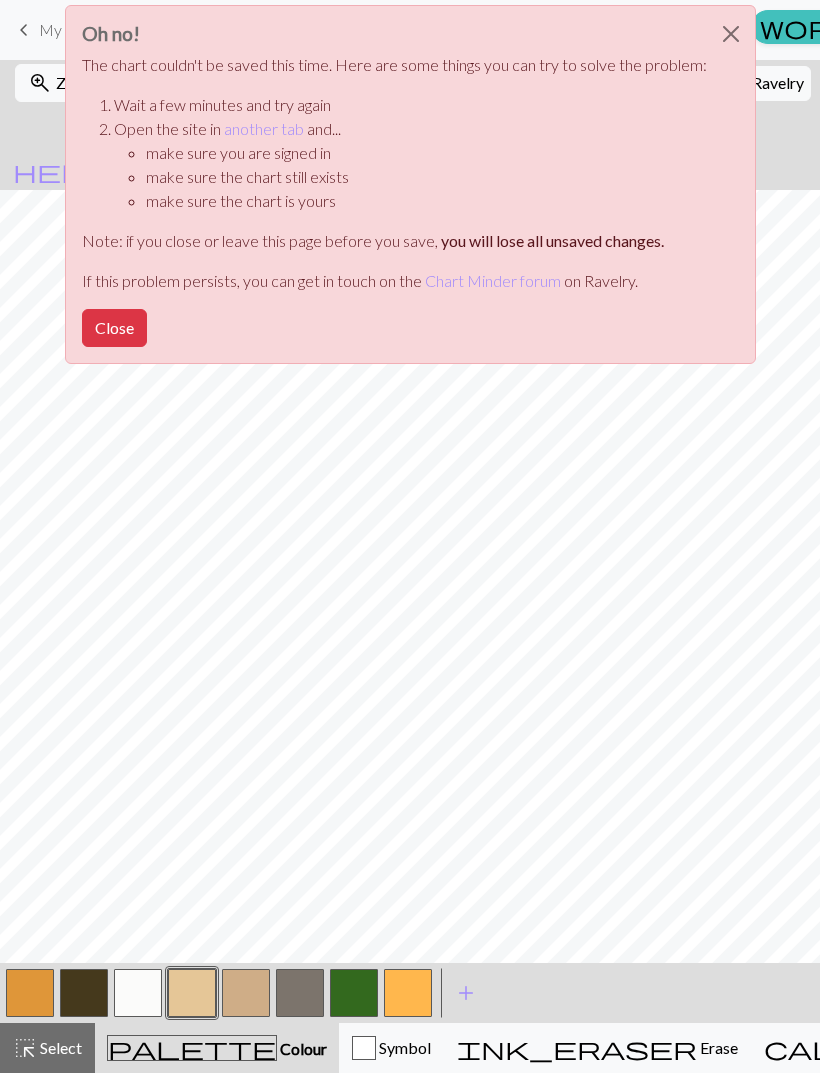 click at bounding box center [731, 34] 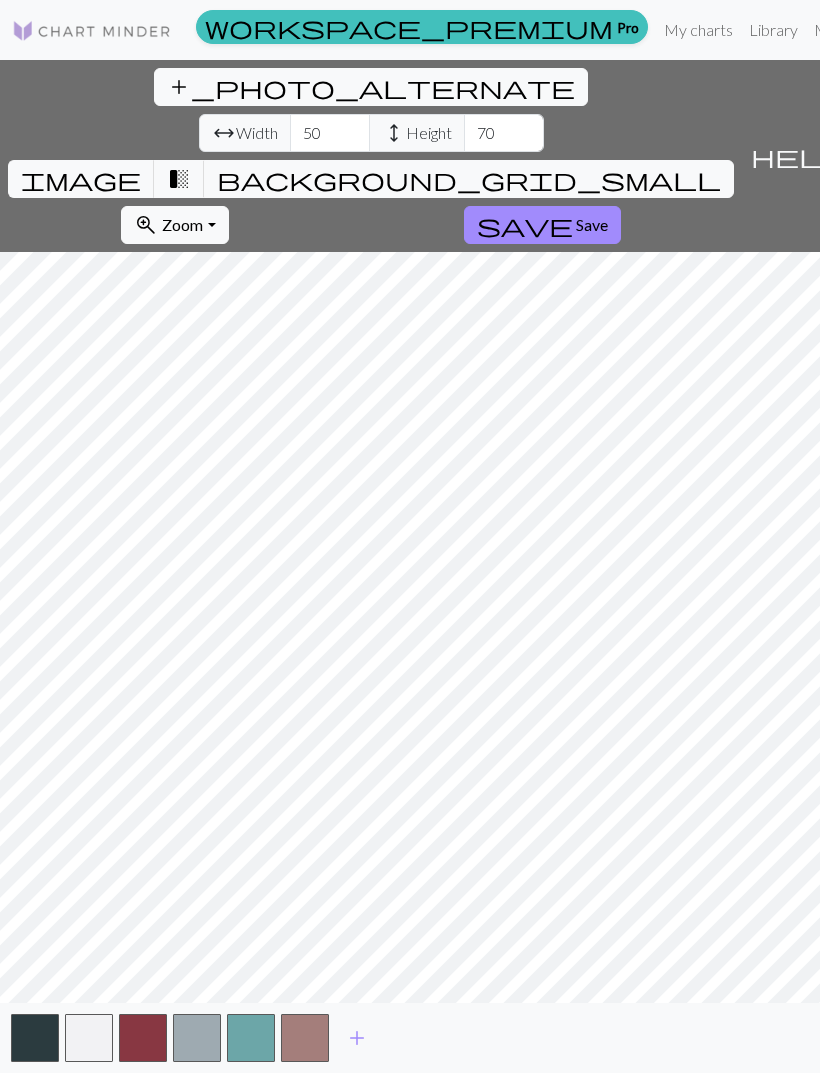 scroll, scrollTop: 38, scrollLeft: 0, axis: vertical 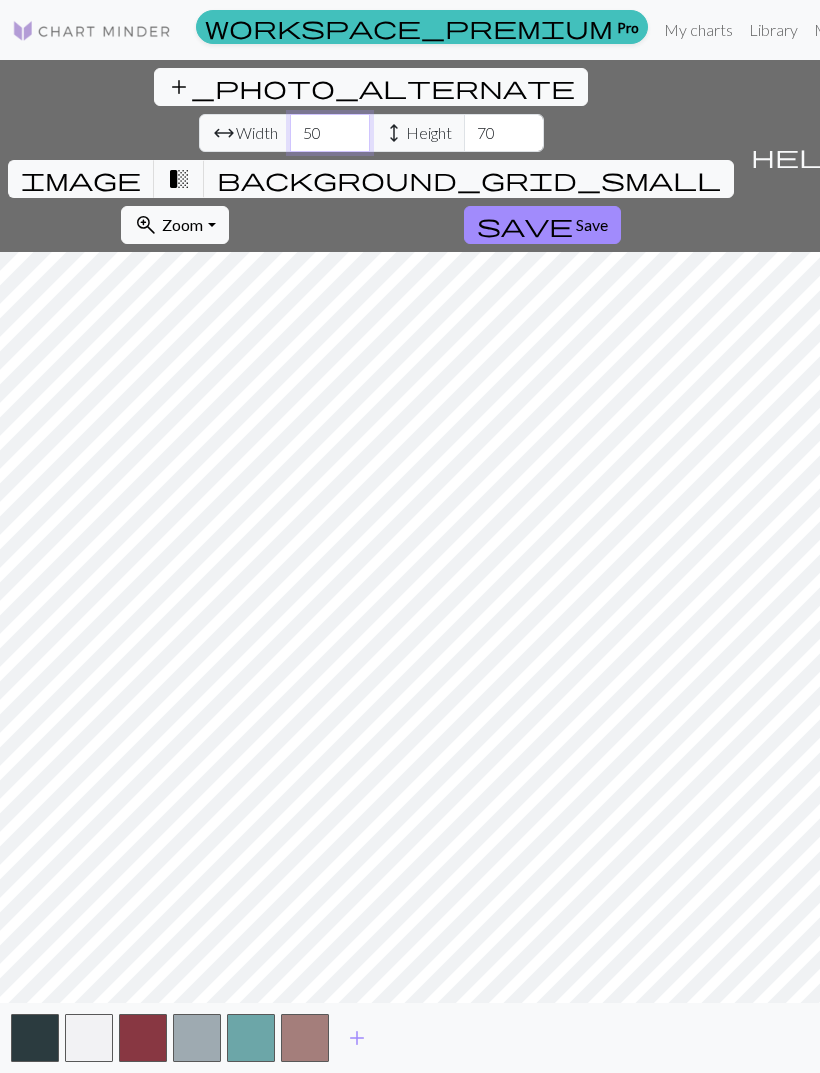 click on "50" at bounding box center (330, 133) 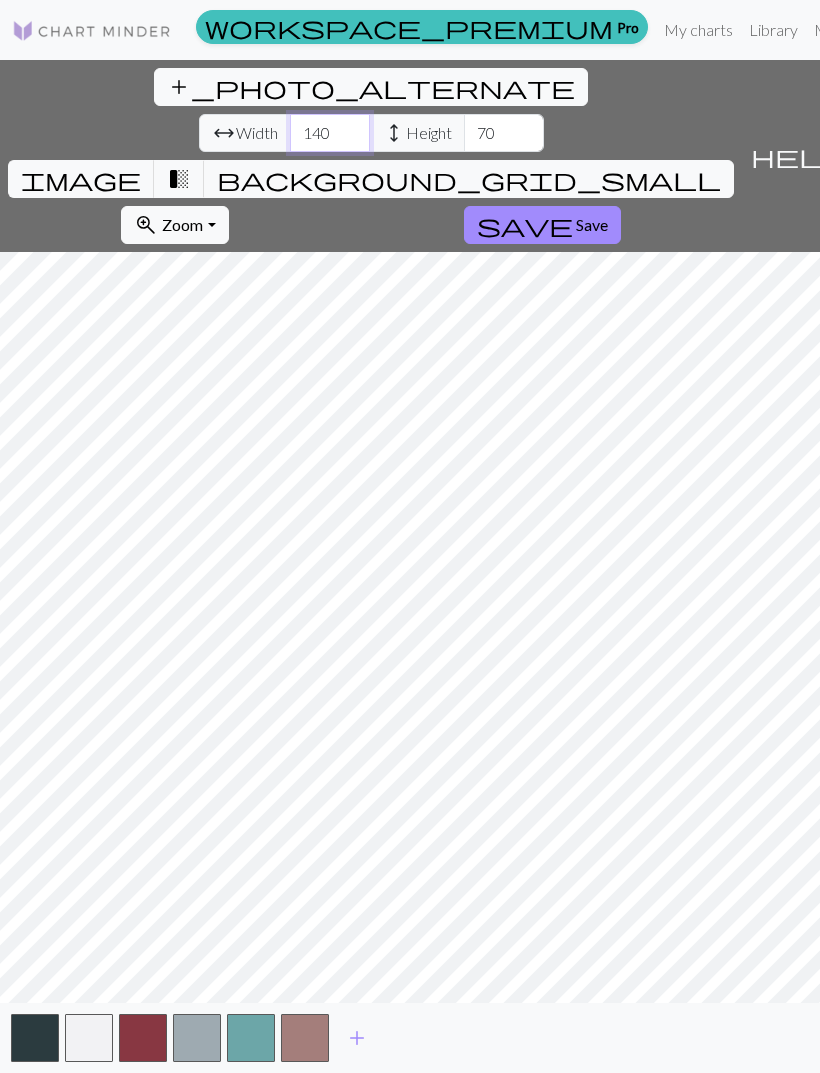 type on "140" 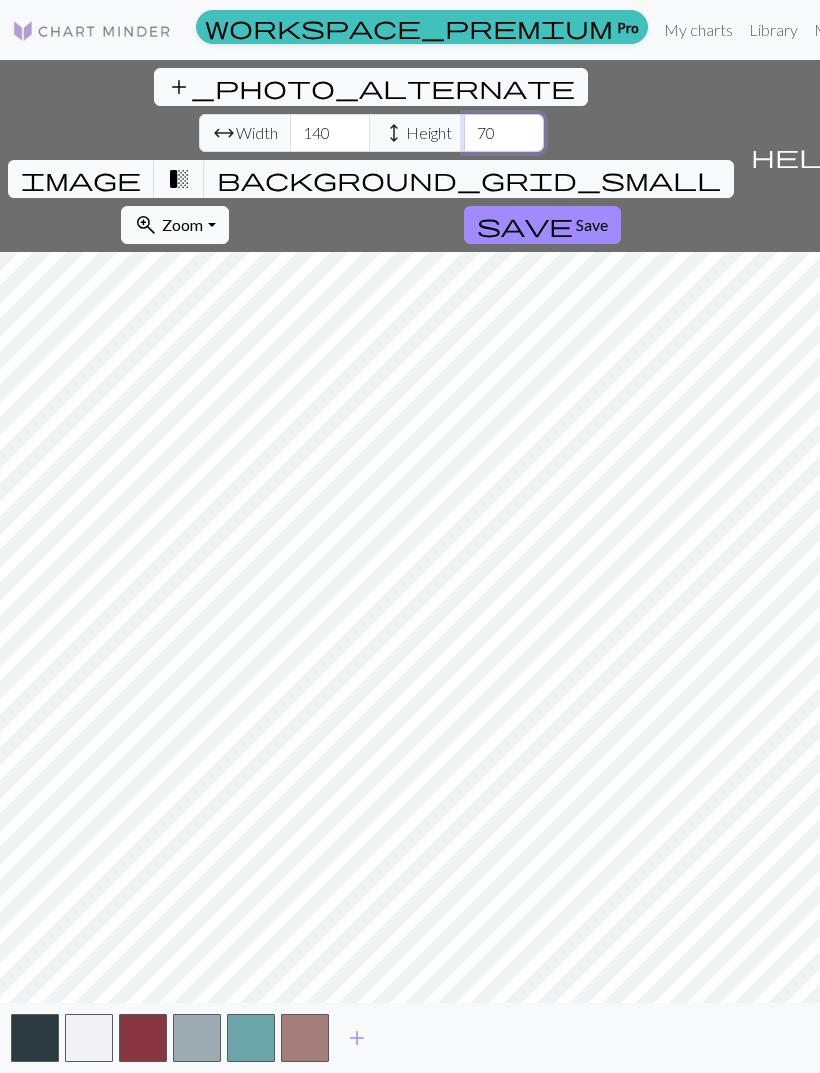 click on "70" at bounding box center [504, 133] 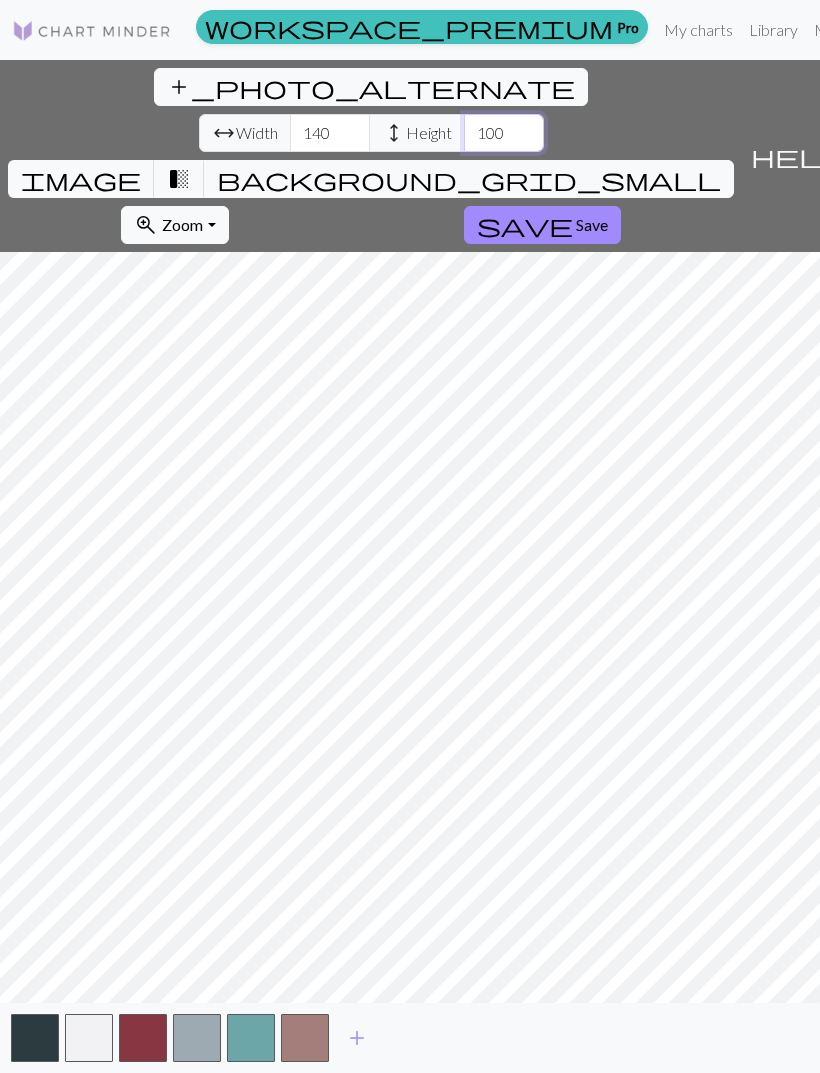 type on "100" 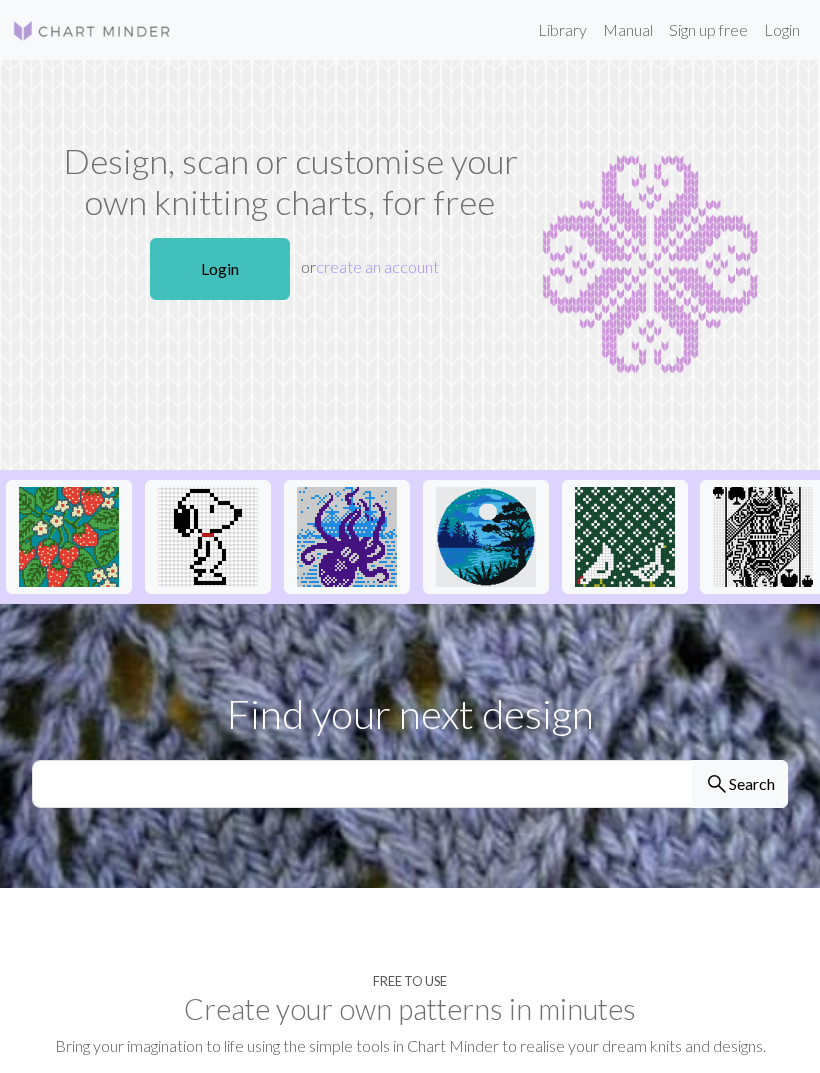 scroll, scrollTop: 0, scrollLeft: 0, axis: both 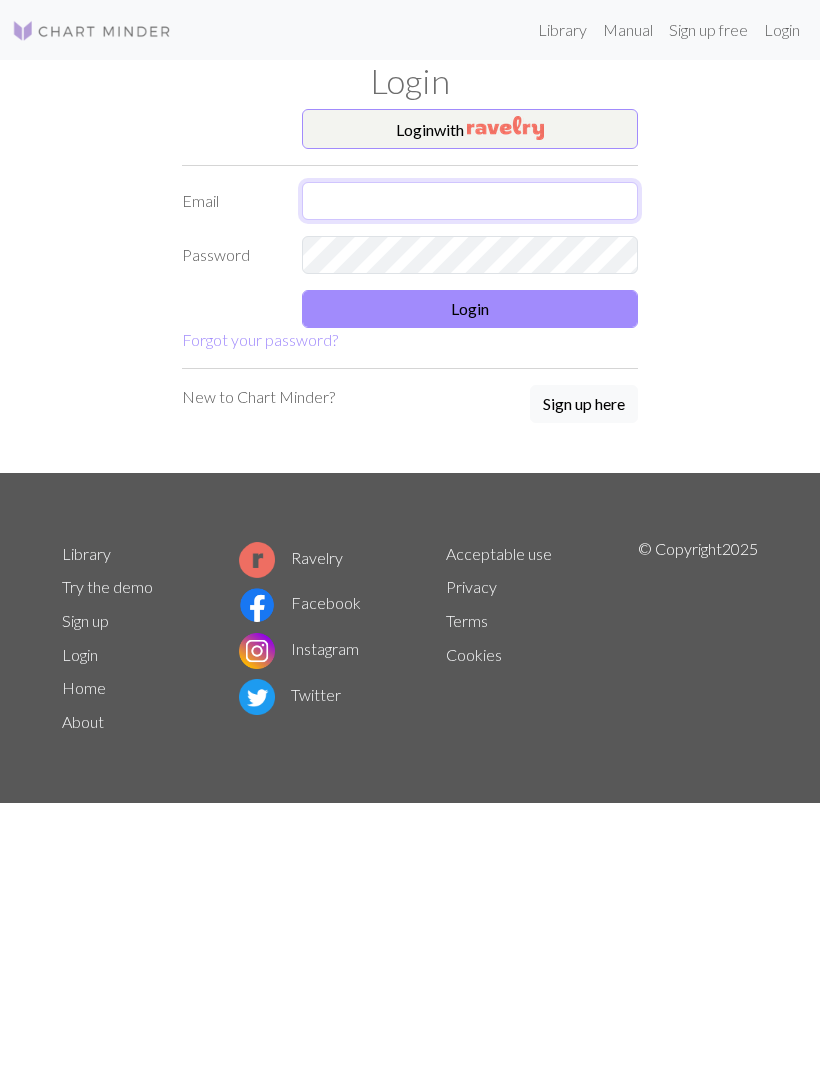 click at bounding box center [470, 201] 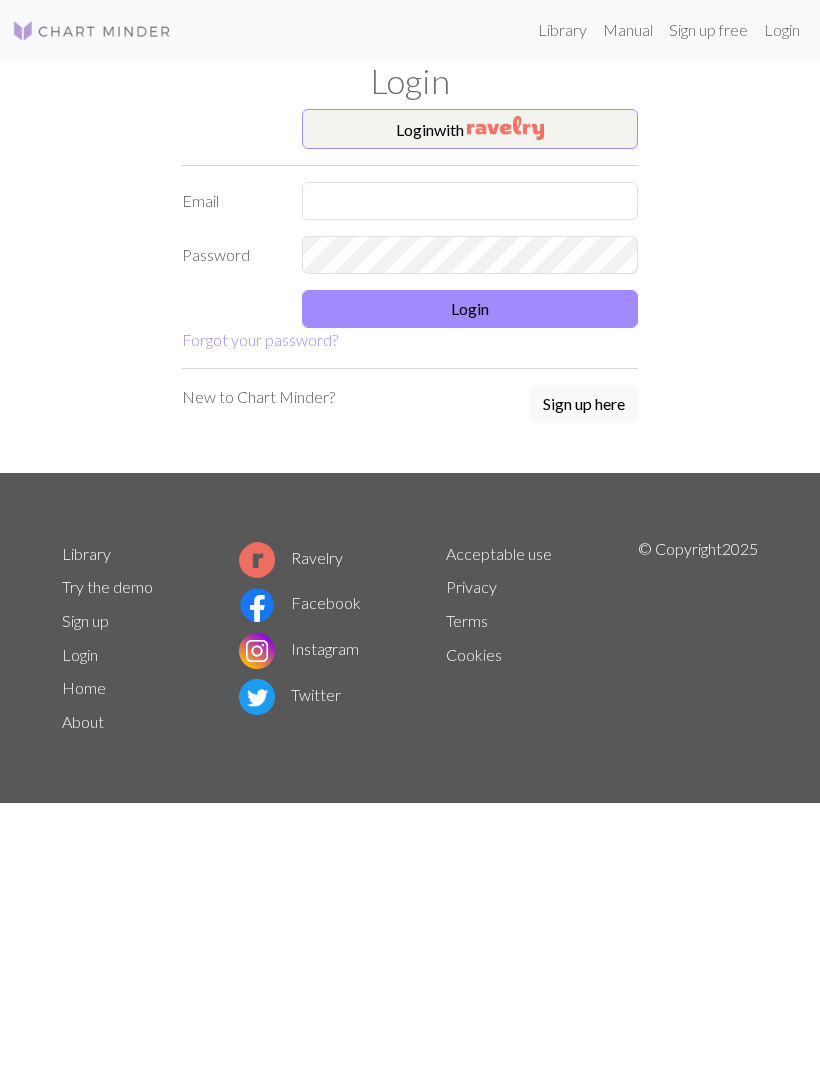 click at bounding box center [505, 128] 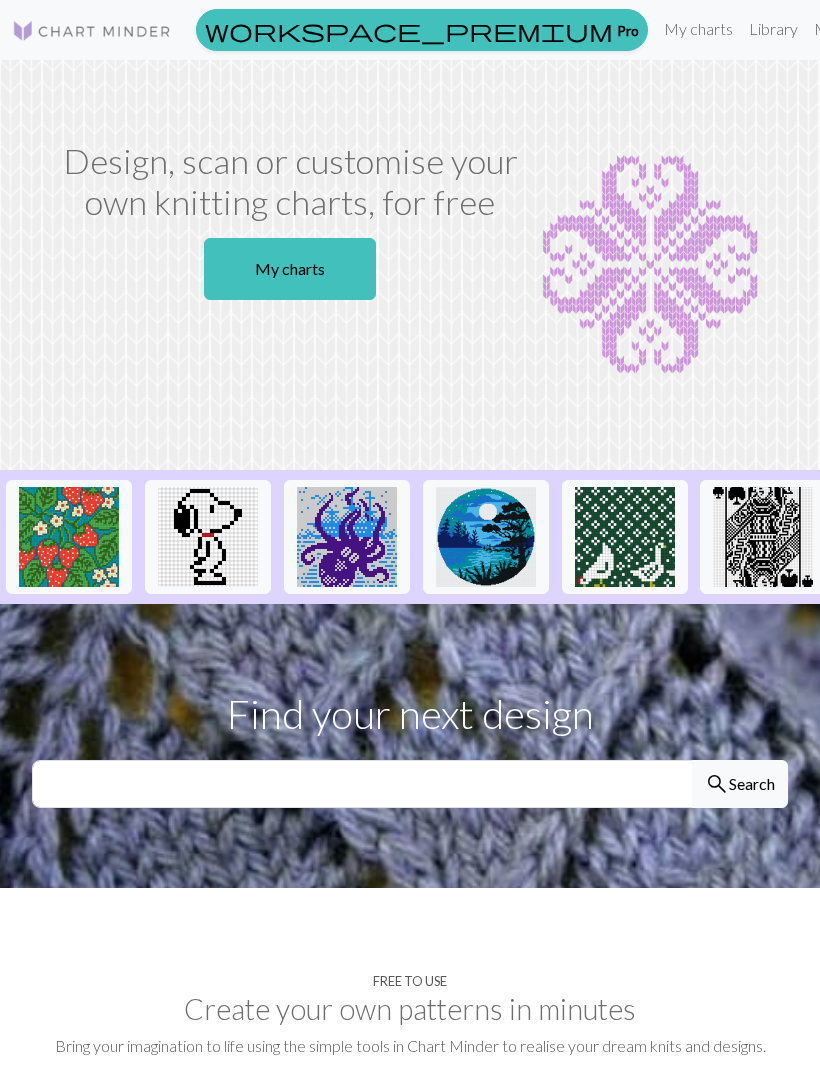 scroll, scrollTop: 0, scrollLeft: 0, axis: both 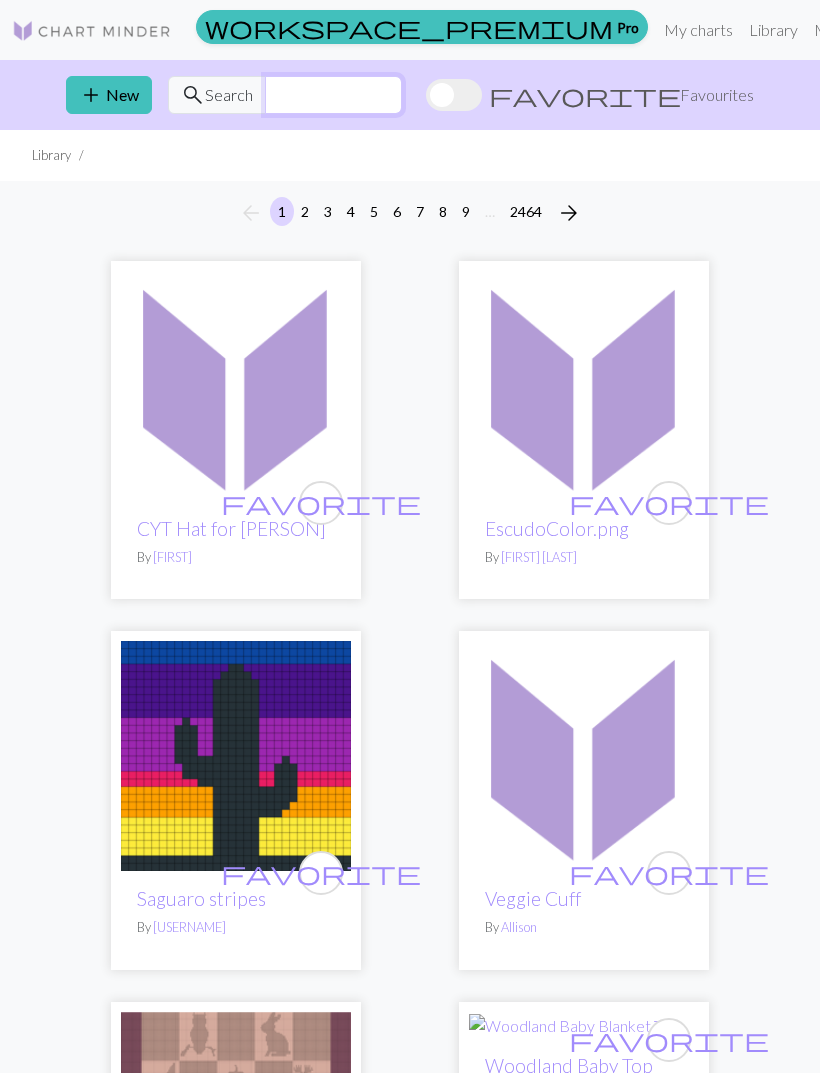 click at bounding box center [333, 95] 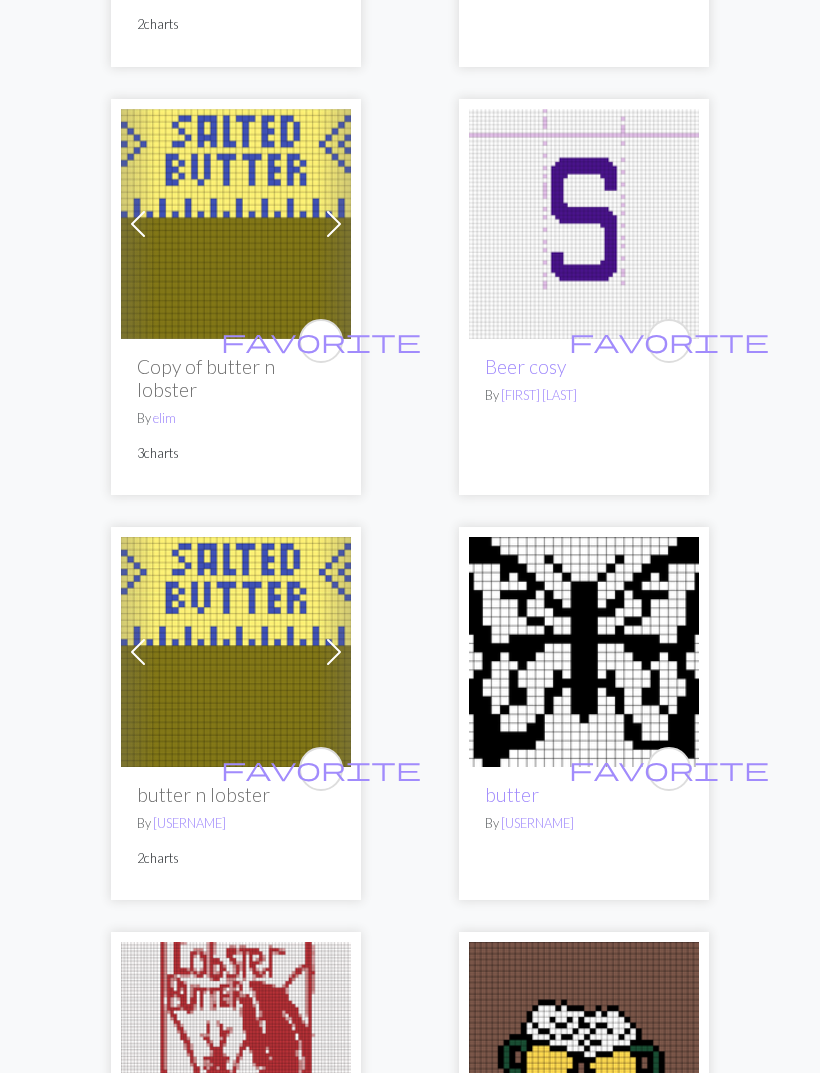 scroll, scrollTop: 0, scrollLeft: 0, axis: both 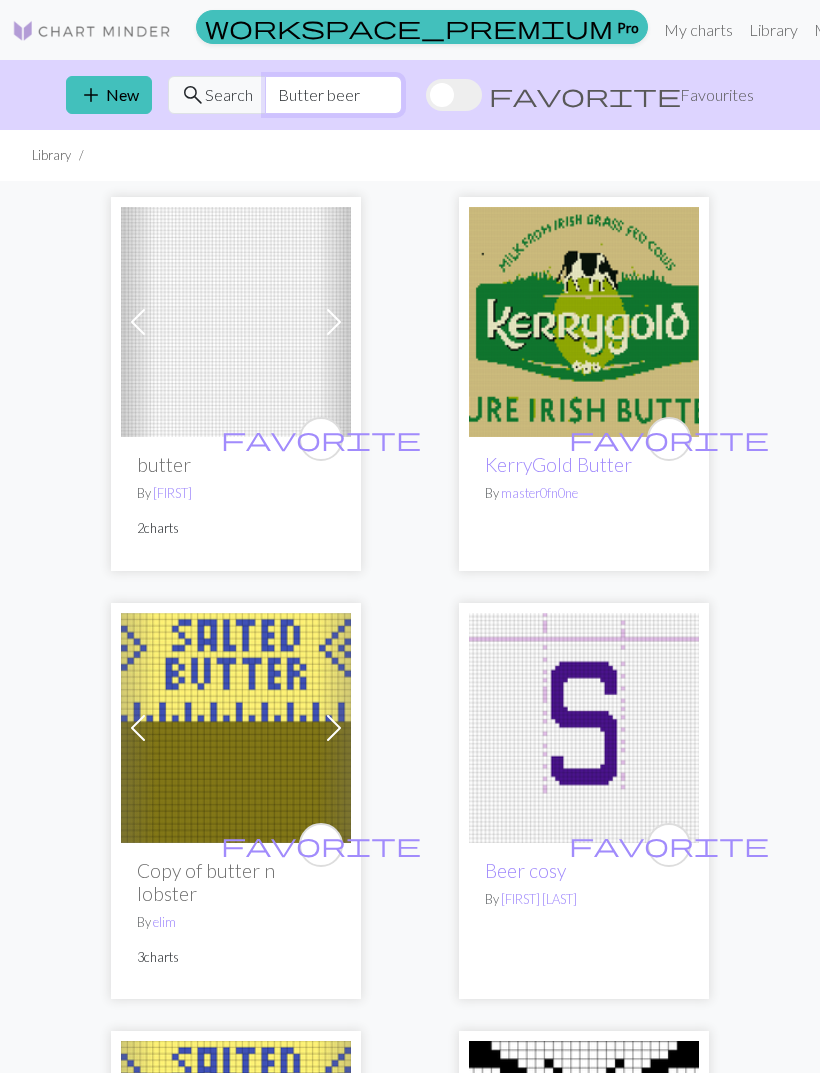 click on "Butter beer" at bounding box center (333, 95) 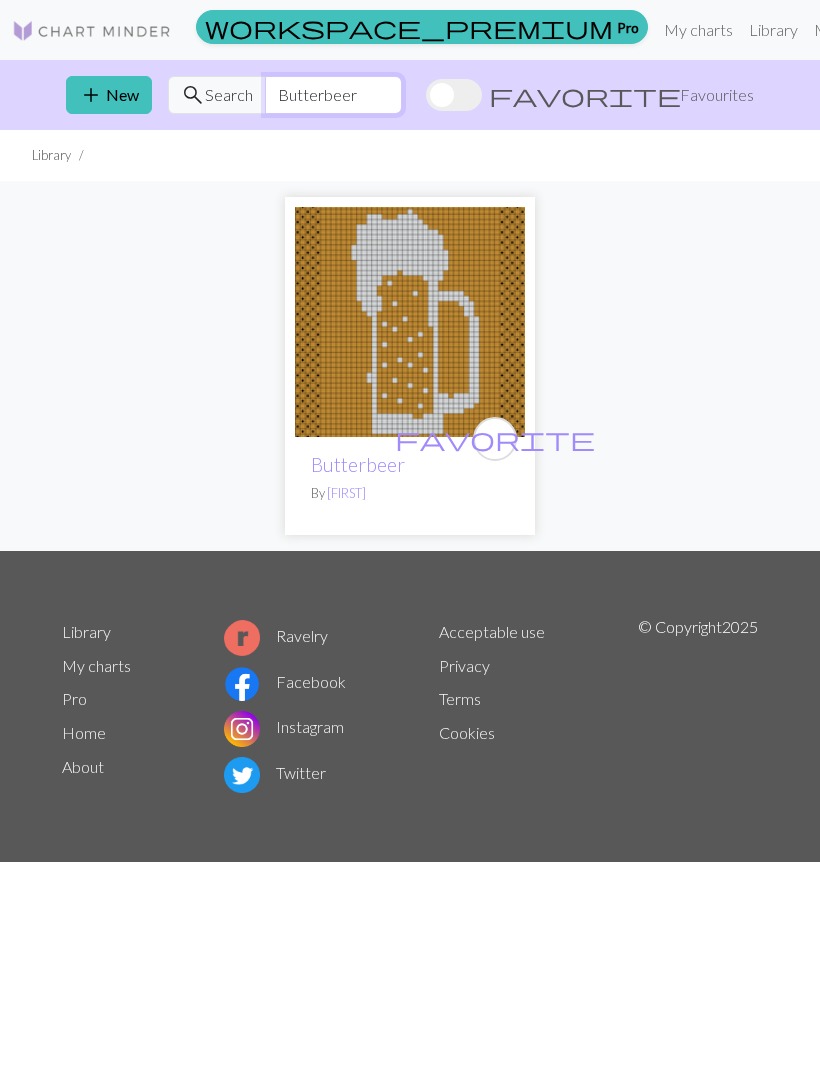 type on "Butterbeer" 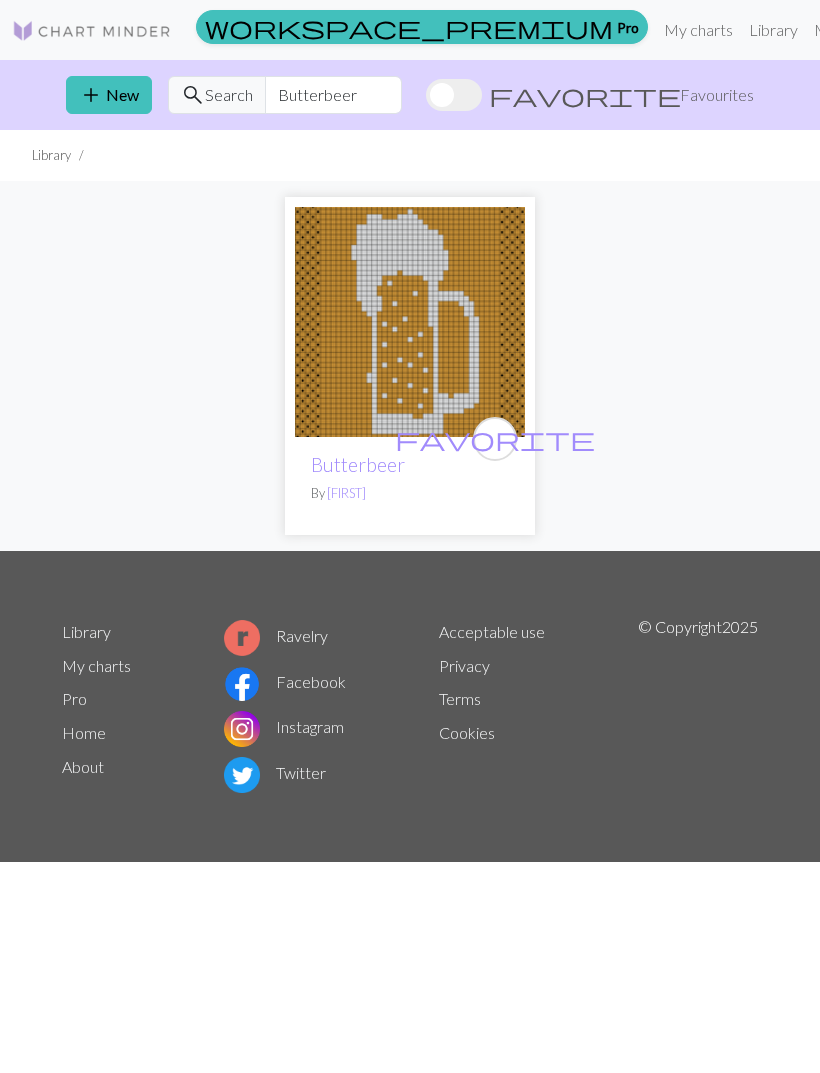 click at bounding box center (410, 322) 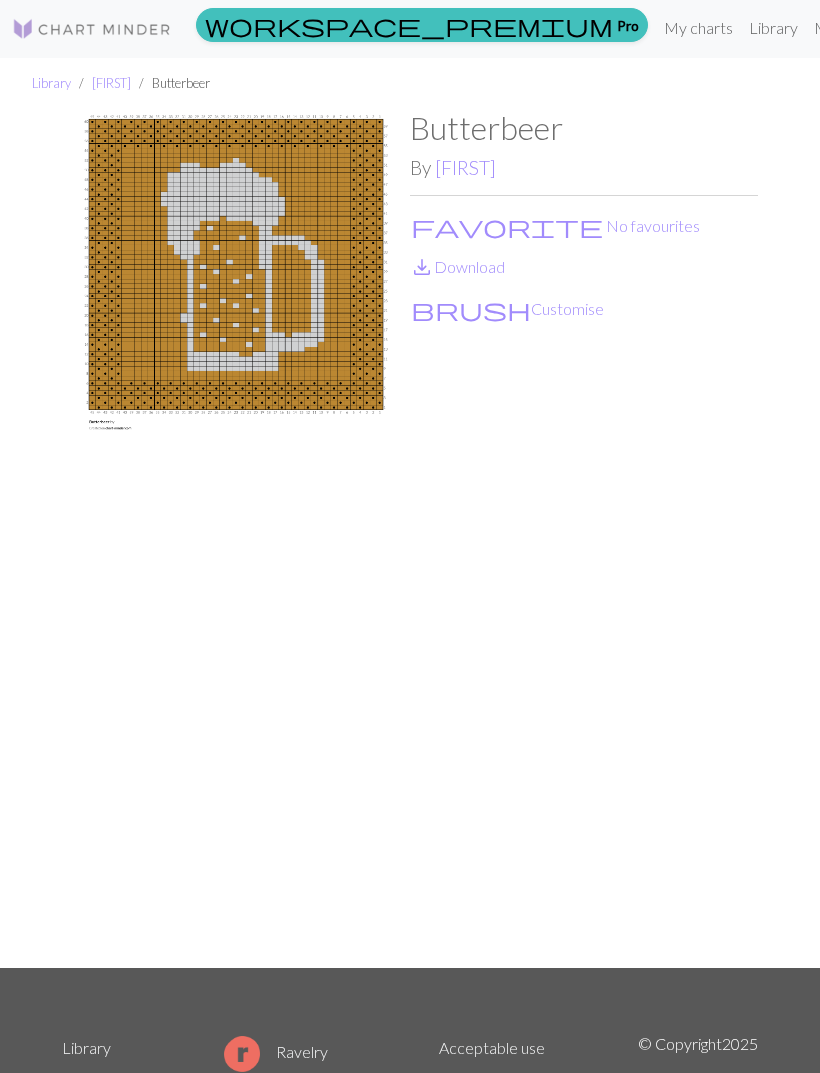 scroll, scrollTop: 0, scrollLeft: 0, axis: both 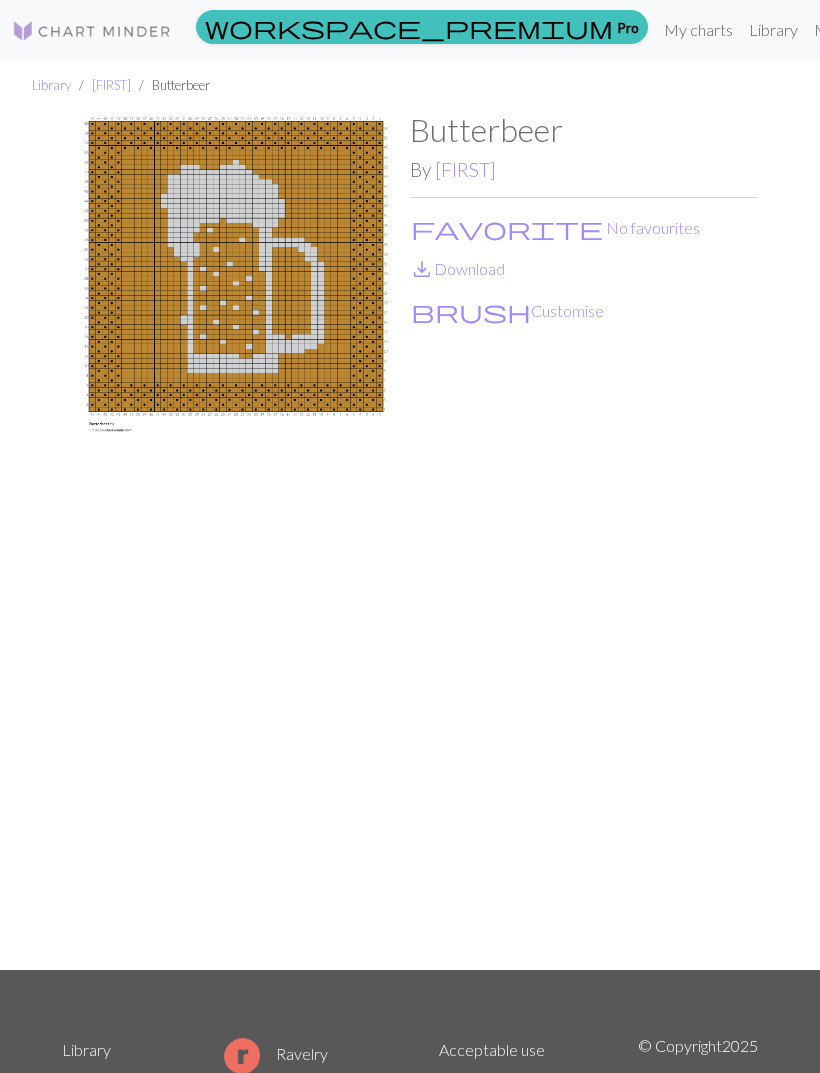 click on "My charts" at bounding box center [698, 30] 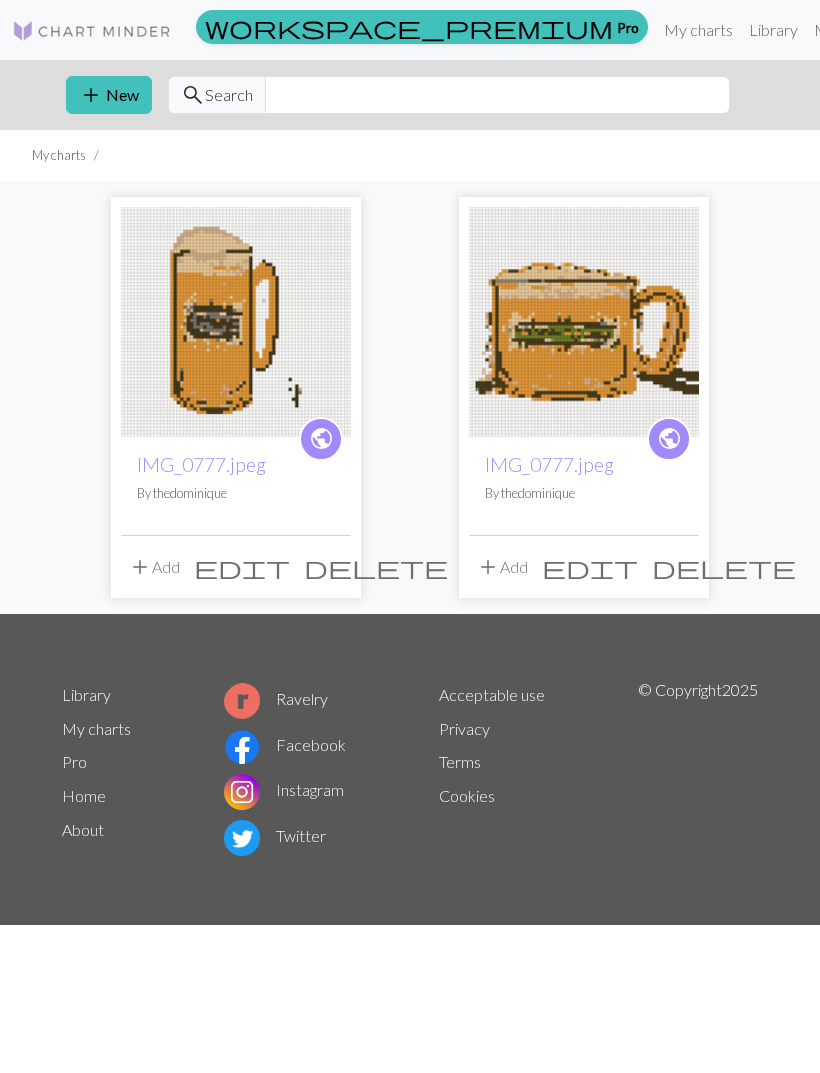 click at bounding box center (236, 322) 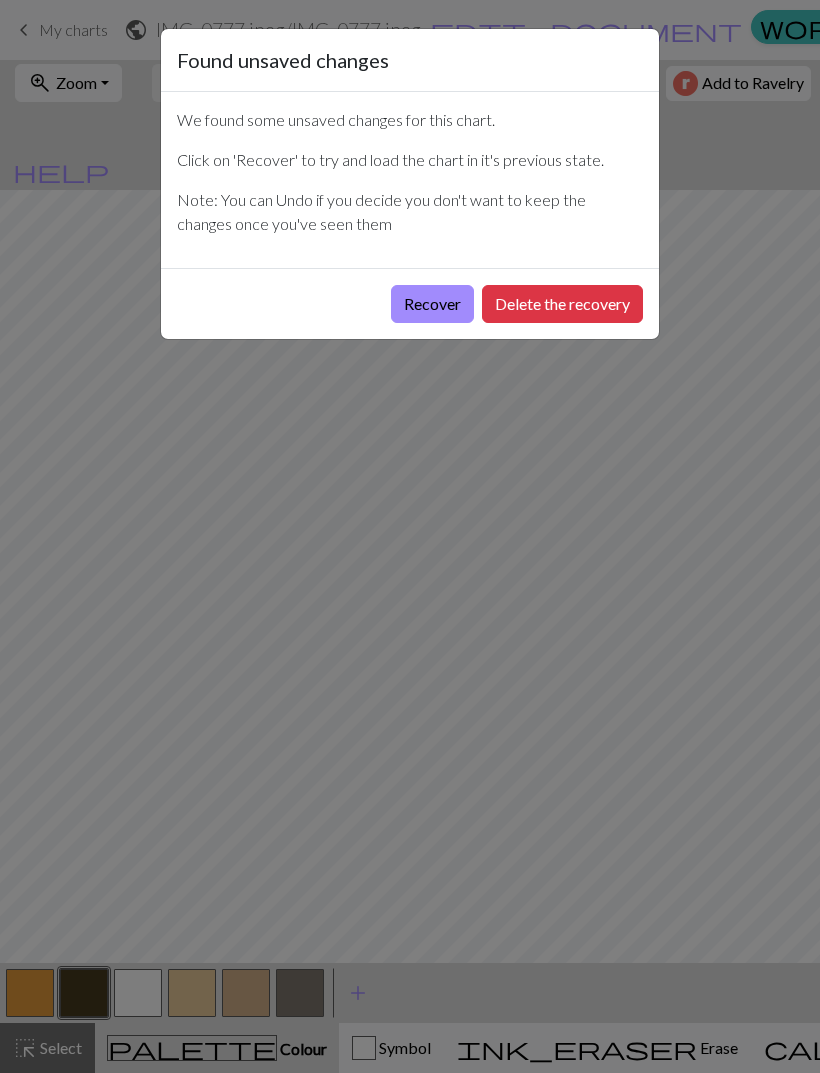 click on "Recover" at bounding box center [432, 304] 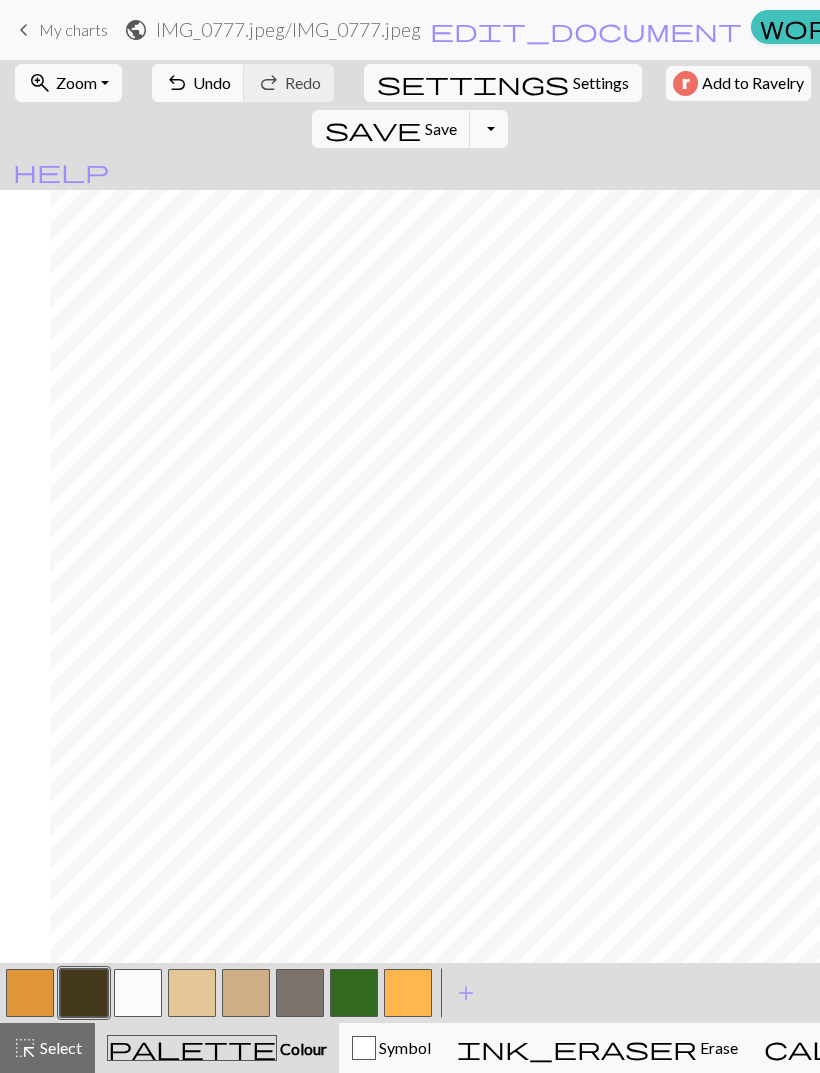 scroll, scrollTop: 0, scrollLeft: 103, axis: horizontal 